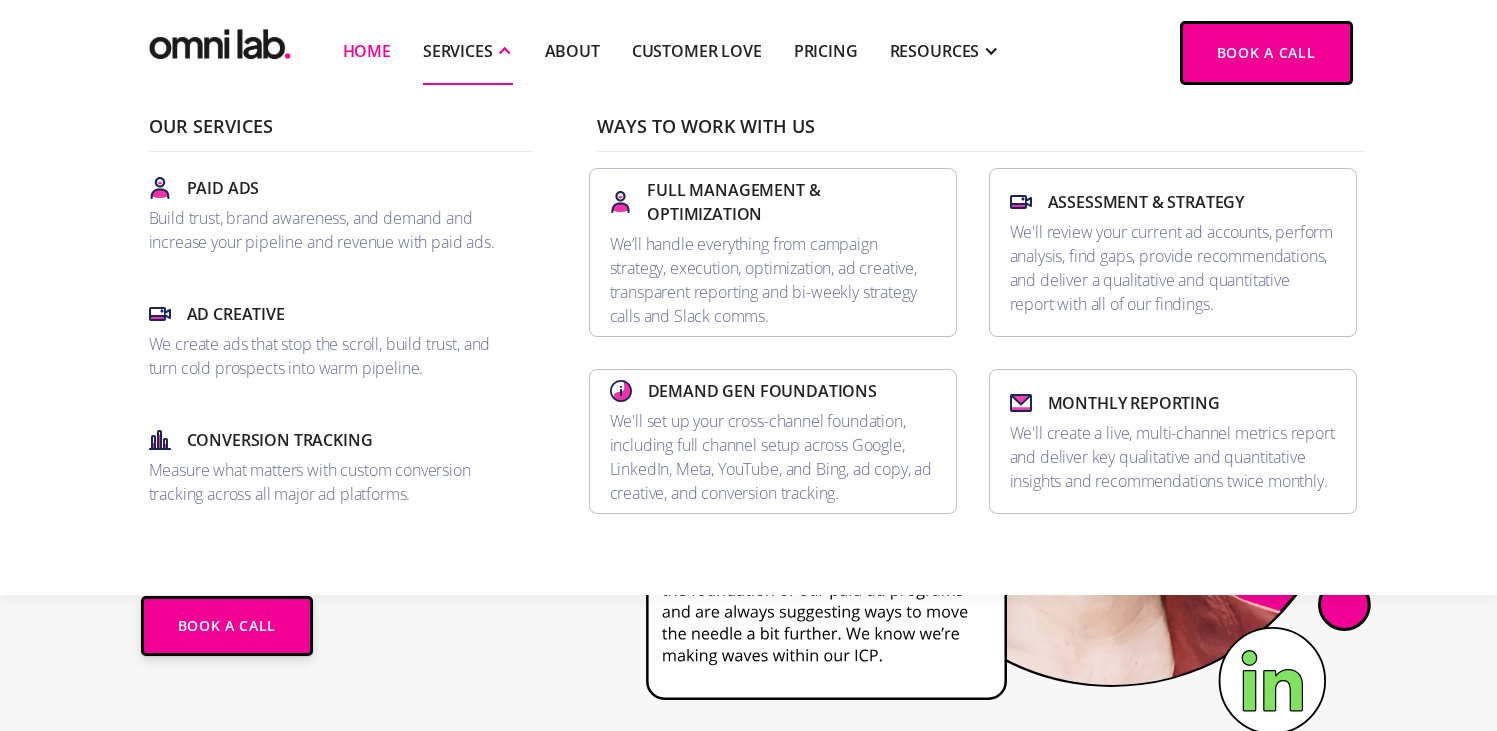 scroll, scrollTop: 0, scrollLeft: 0, axis: both 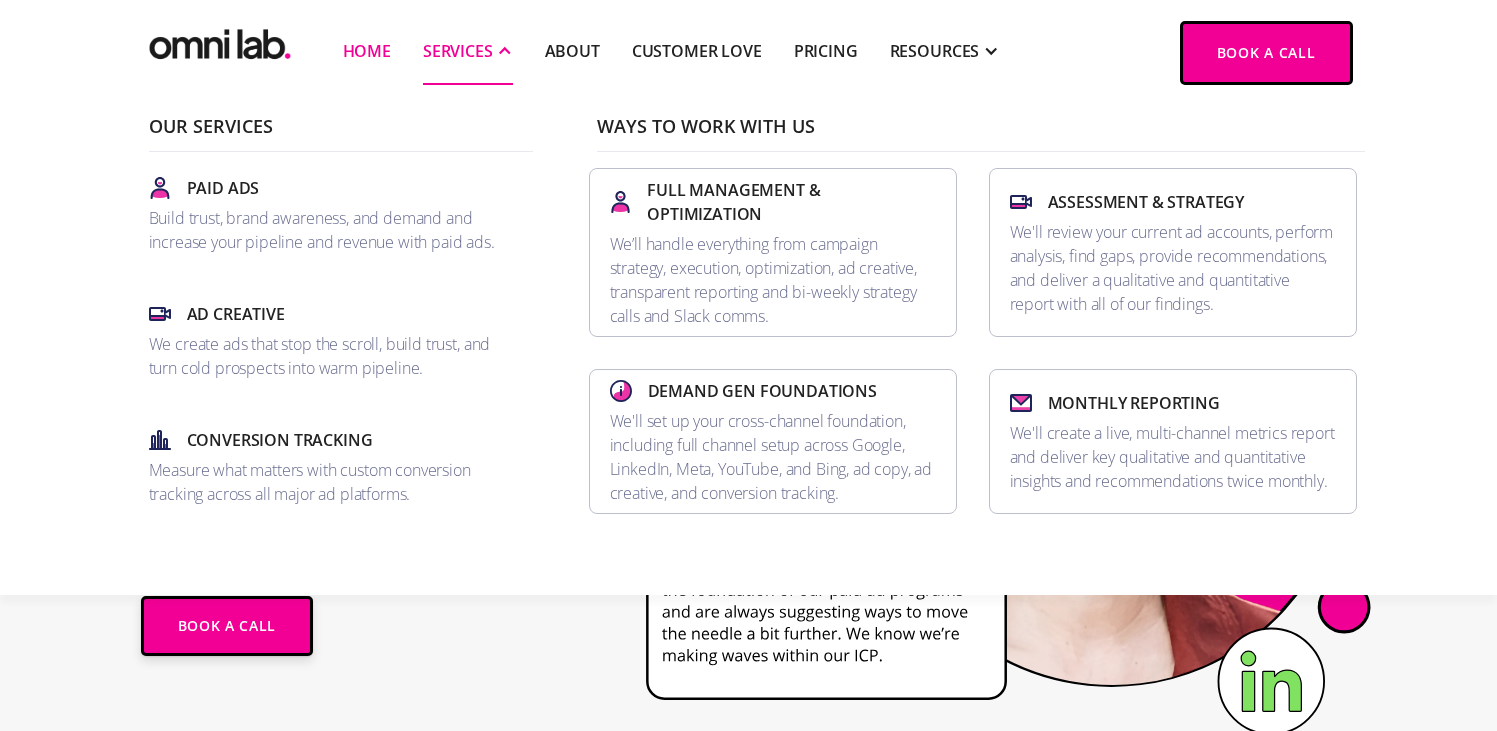 click on "SERVICES" at bounding box center (458, 51) 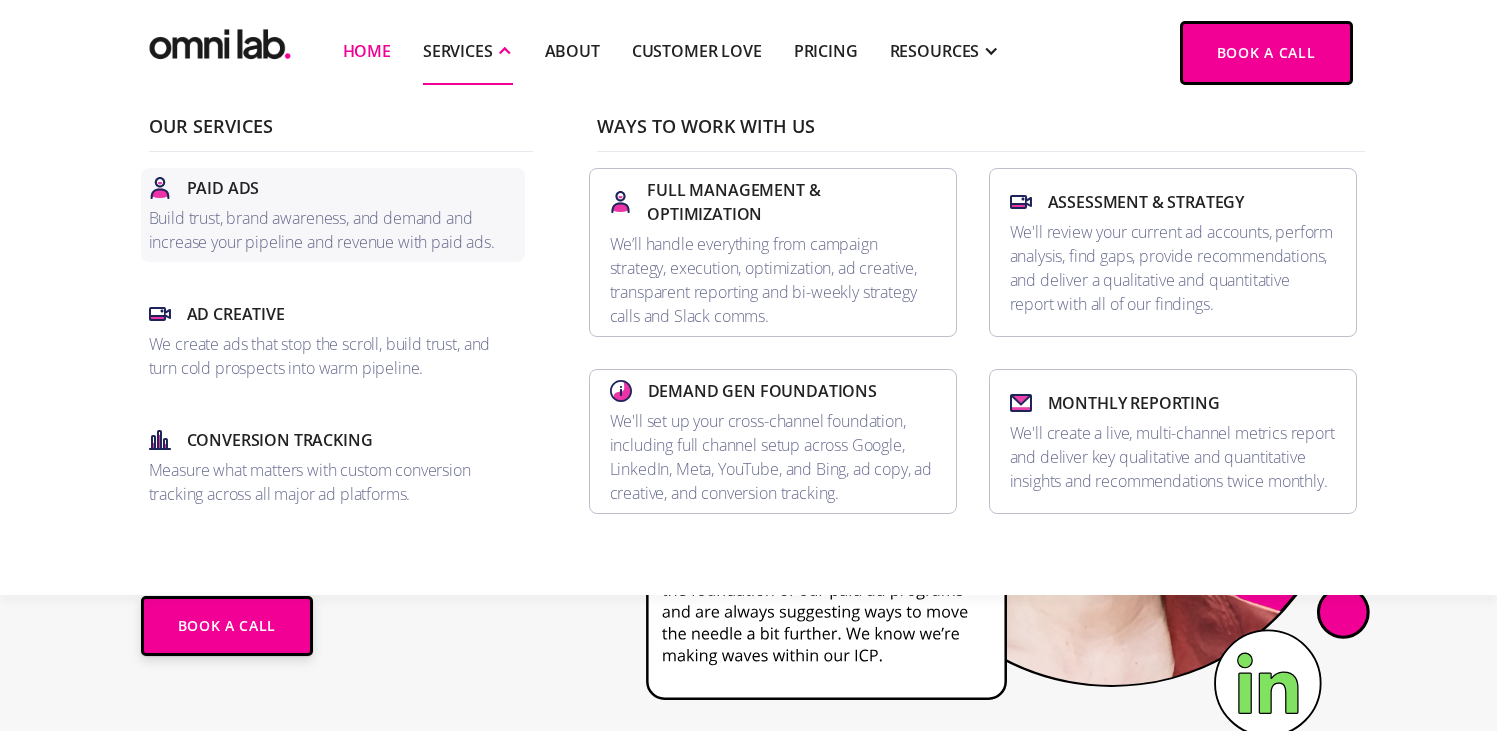 click on "Build trust, brand awareness, and demand and increase your pipeline and revenue with paid ads." at bounding box center (333, 230) 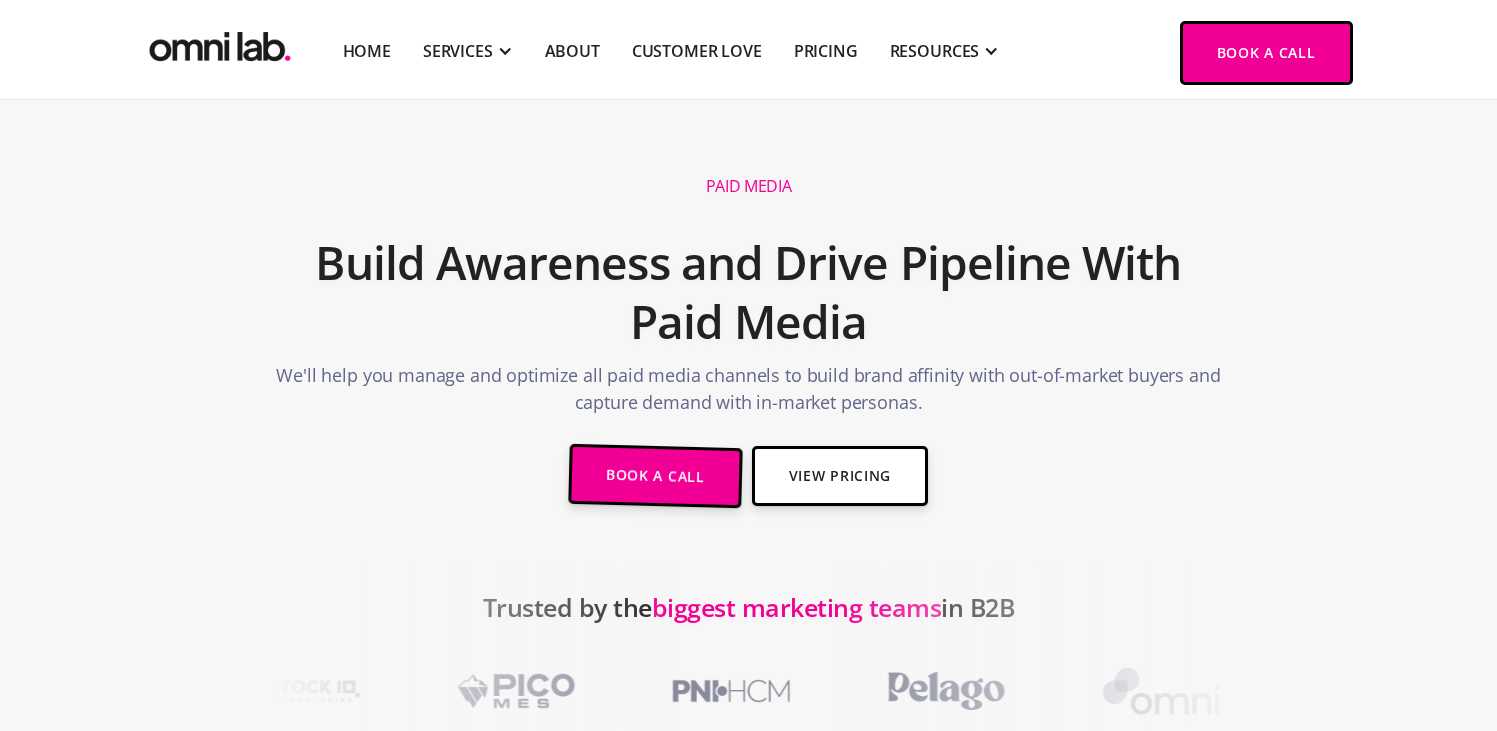 scroll, scrollTop: 1162, scrollLeft: 0, axis: vertical 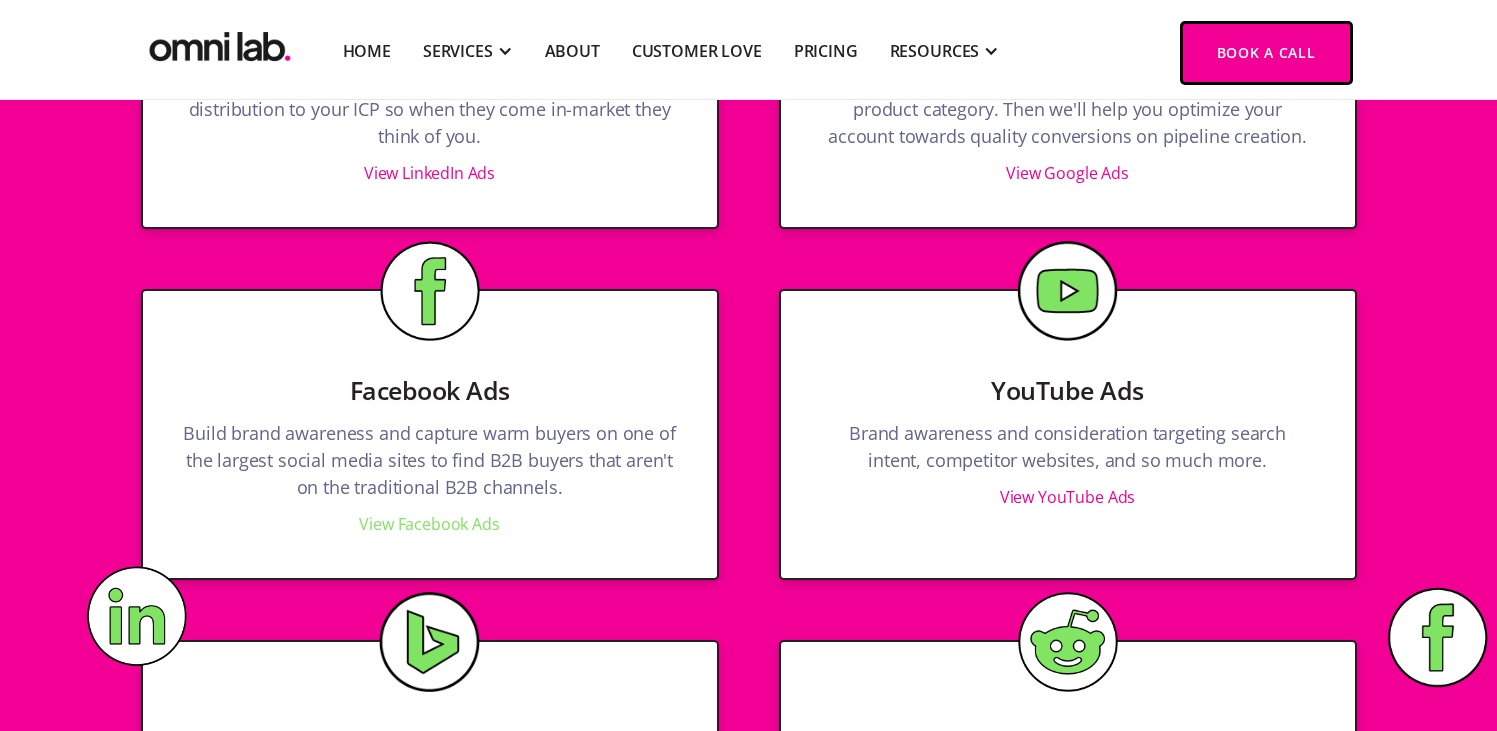 click on "View Facebook Ads" at bounding box center (429, 524) 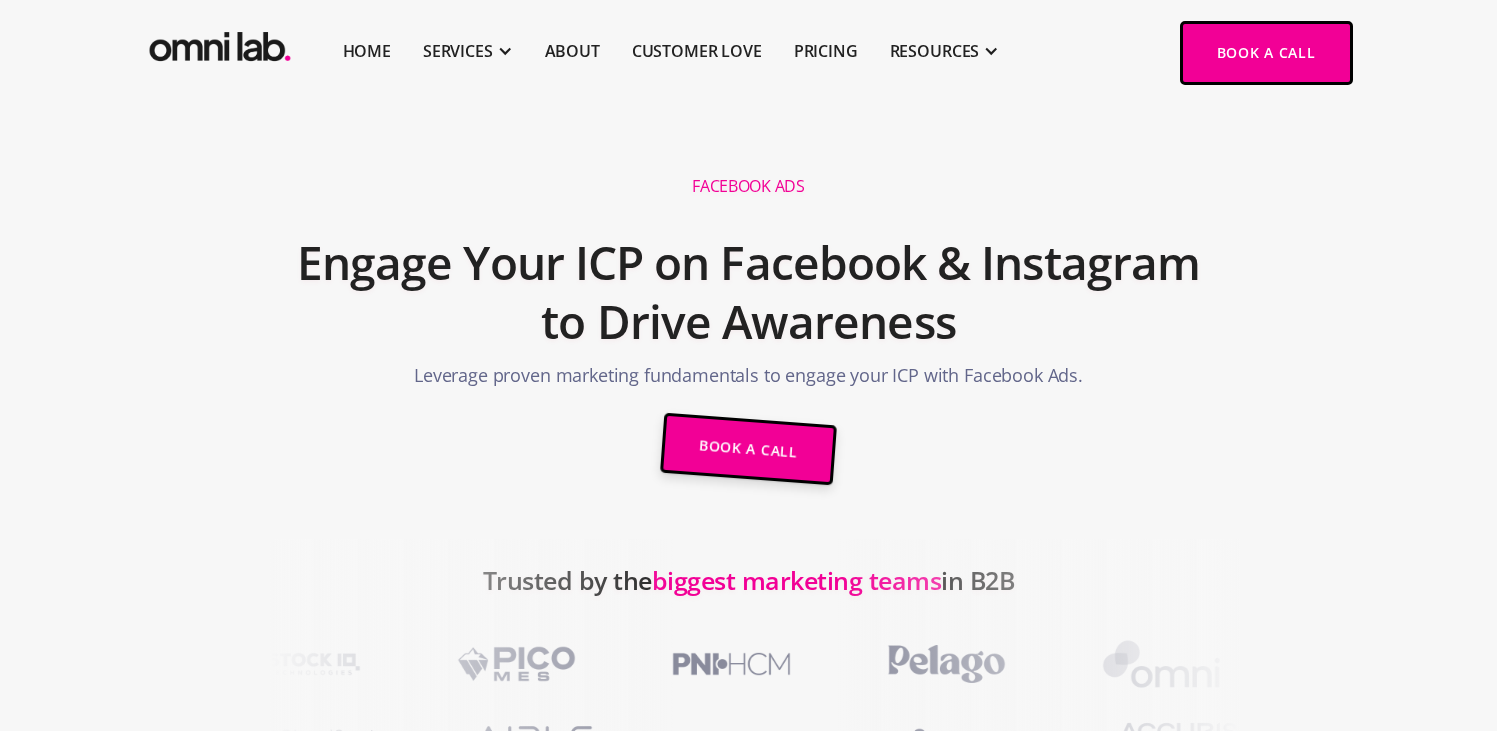 scroll, scrollTop: 0, scrollLeft: 0, axis: both 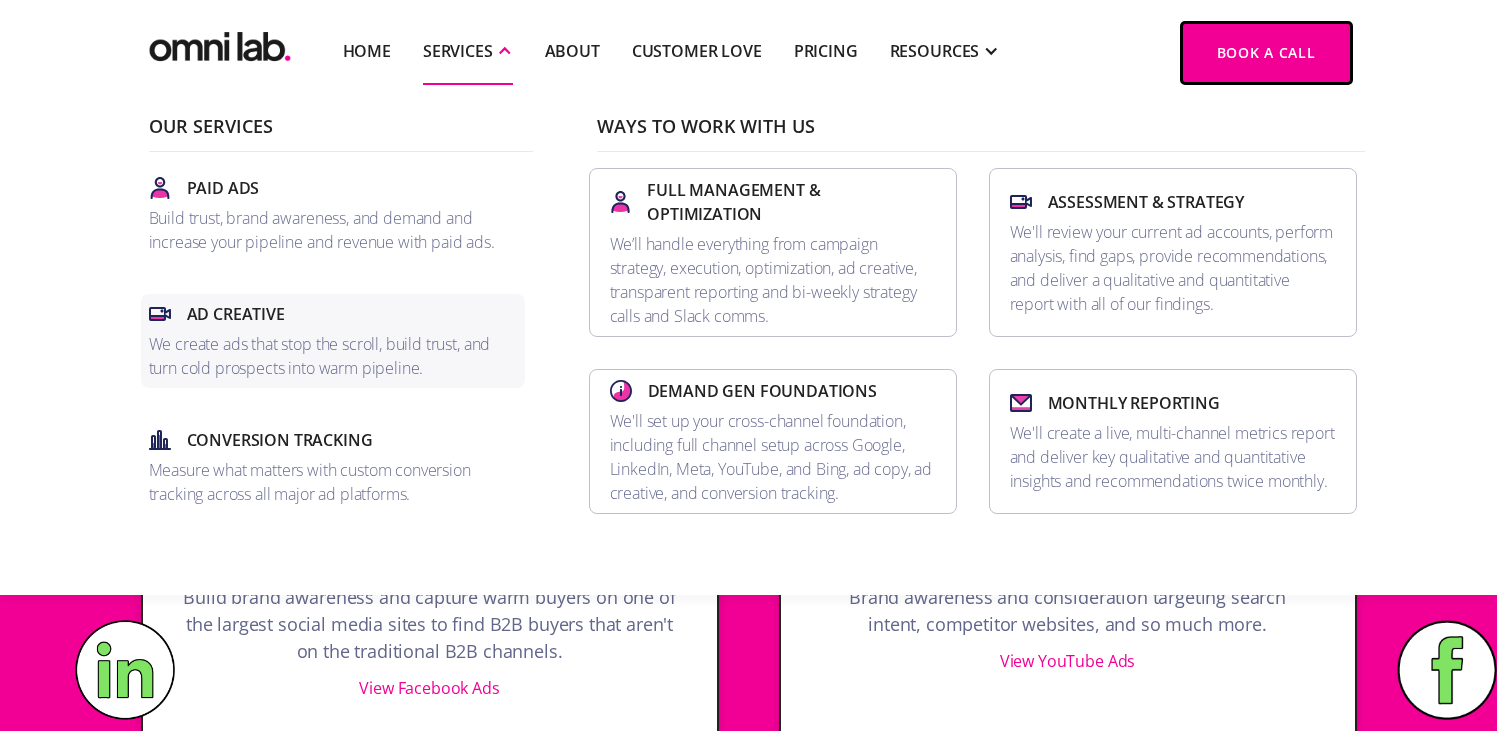 click on "Ad Creative We create ads that stop the scroll, build trust, and turn cold prospects into warm pipeline." at bounding box center [333, 341] 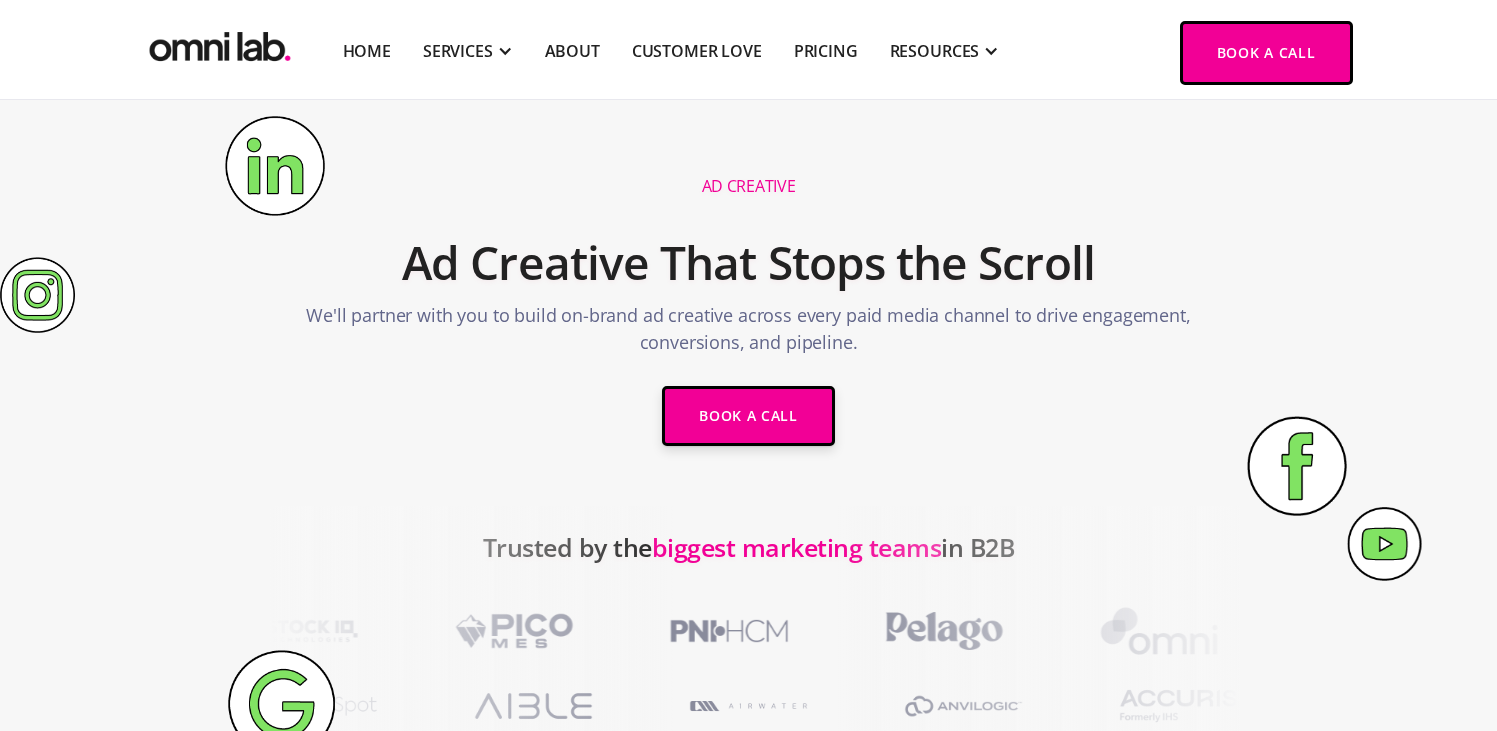 scroll, scrollTop: 648, scrollLeft: 0, axis: vertical 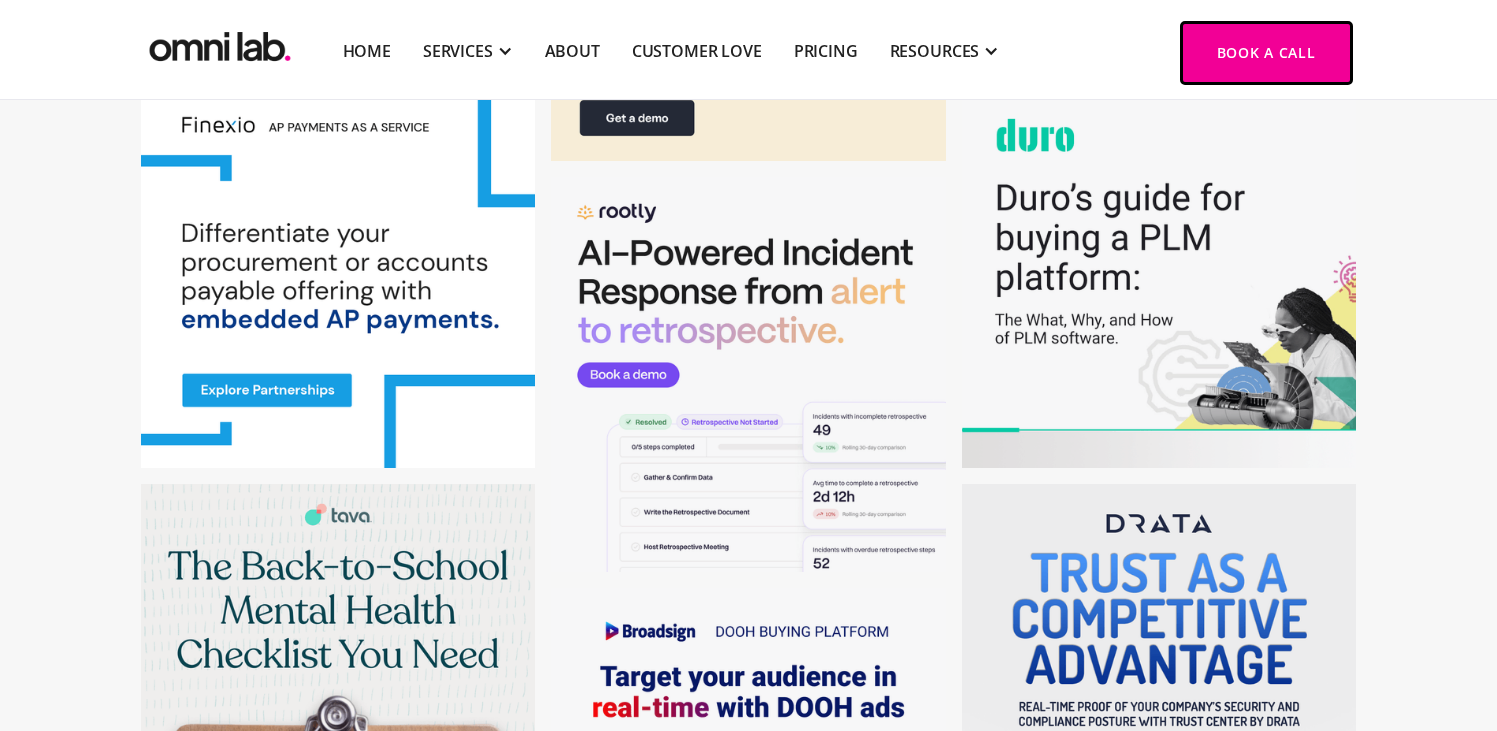click at bounding box center (338, -293) 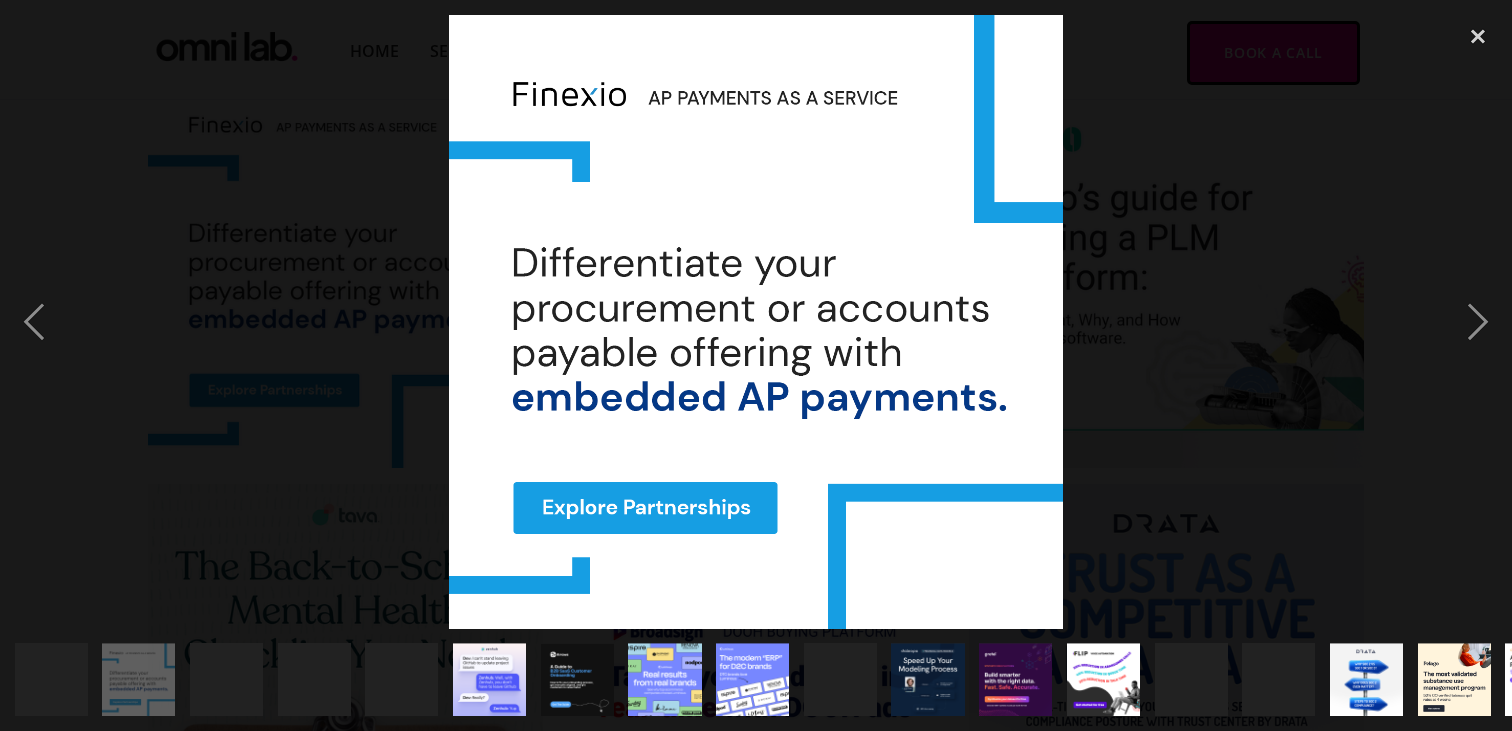 click at bounding box center [756, 322] 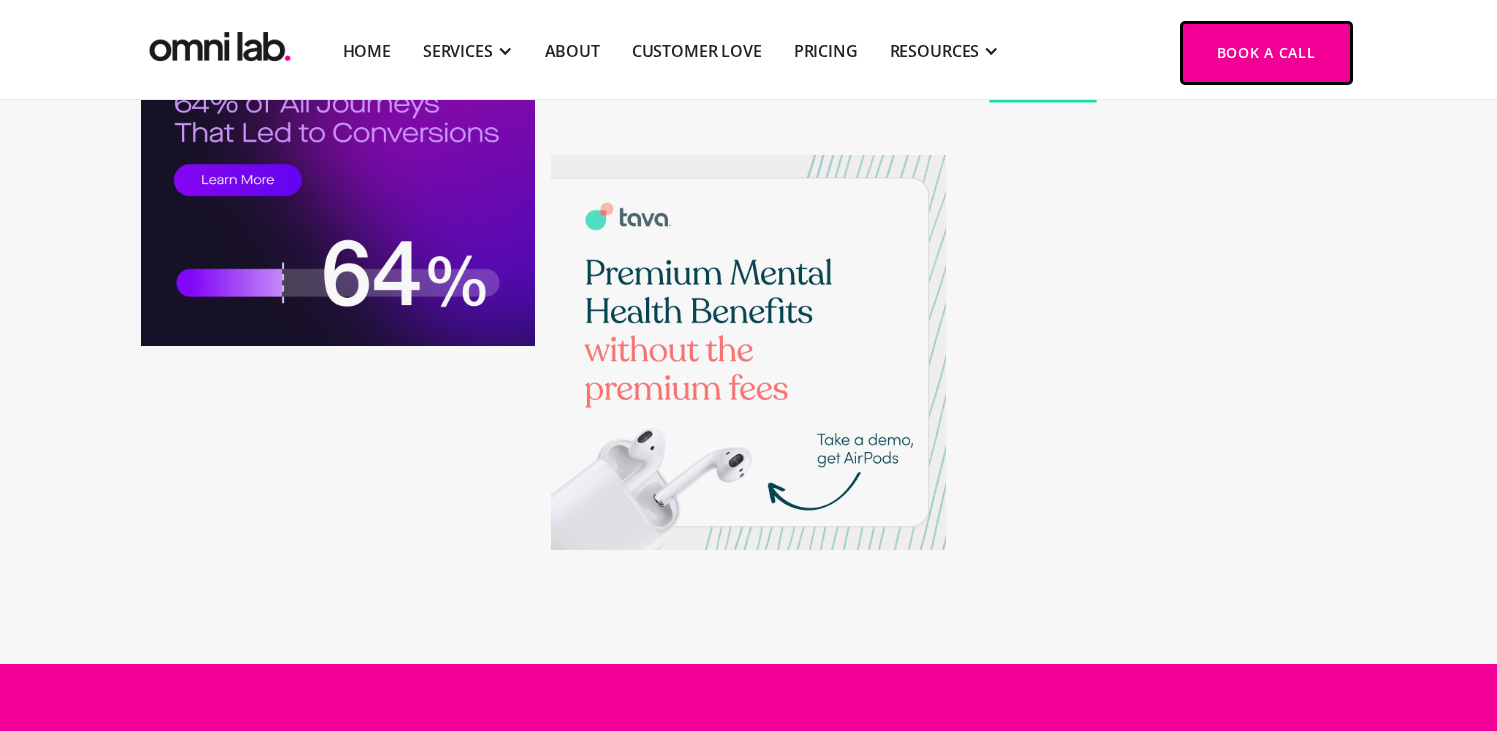 scroll, scrollTop: 7421, scrollLeft: 0, axis: vertical 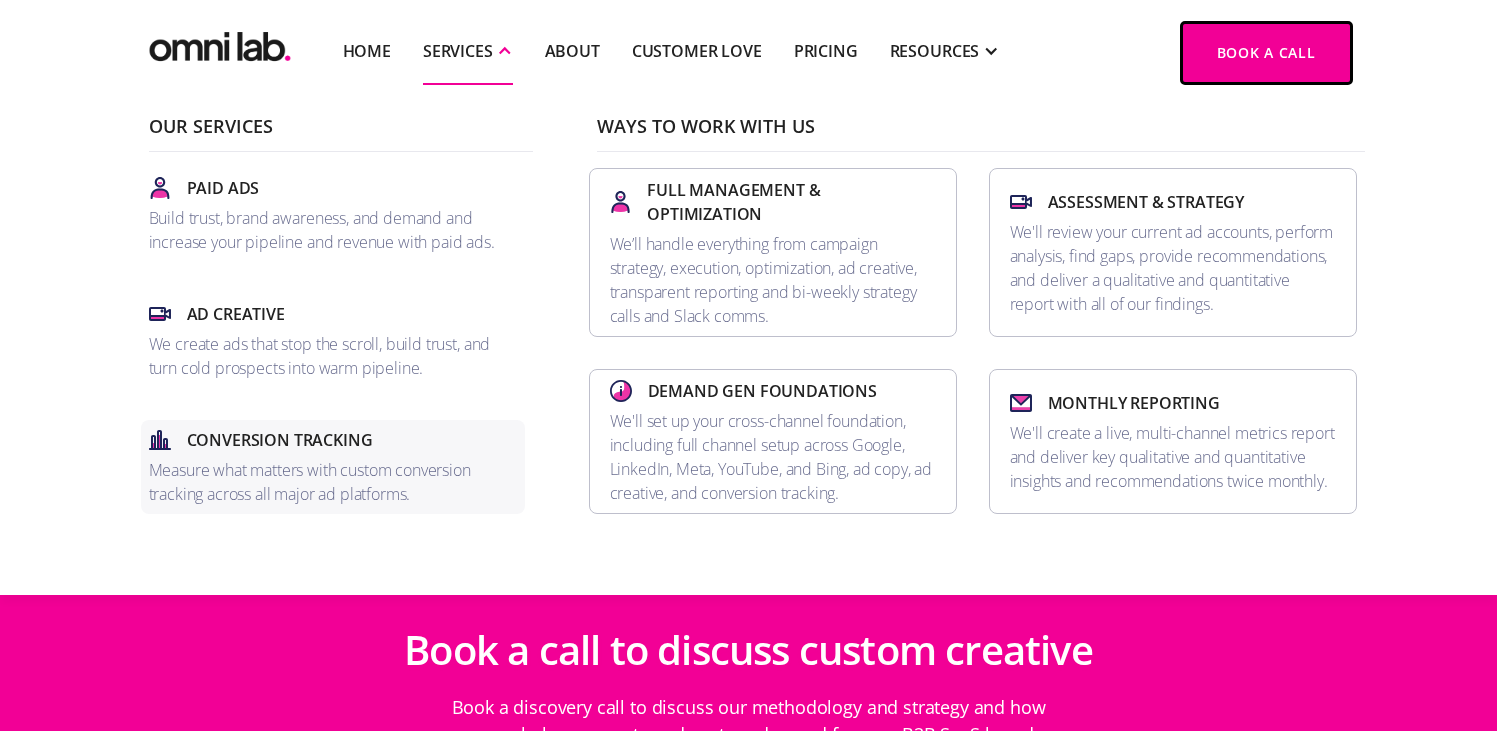 click on "Measure what matters with custom conversion tracking across all major ad platforms." at bounding box center (333, 482) 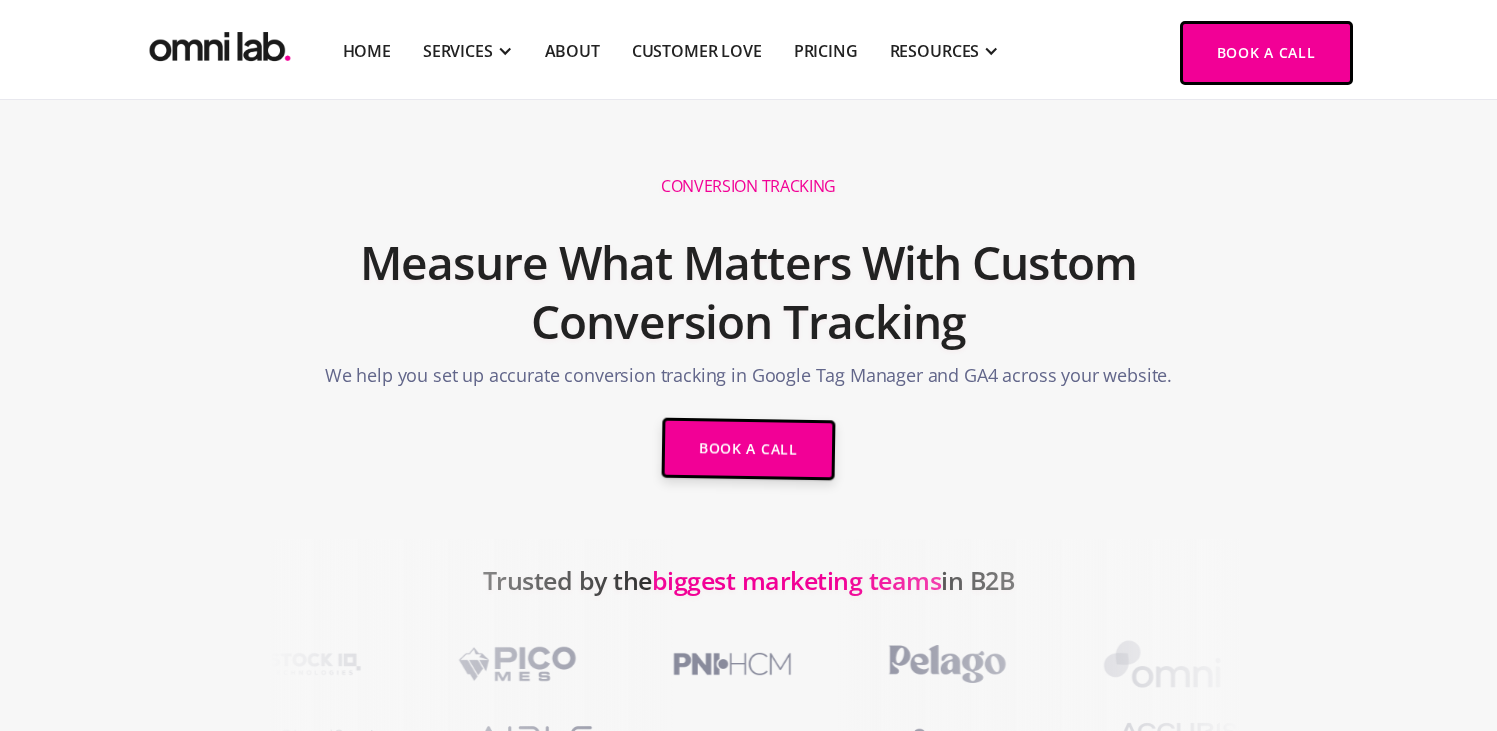 scroll, scrollTop: 838, scrollLeft: 0, axis: vertical 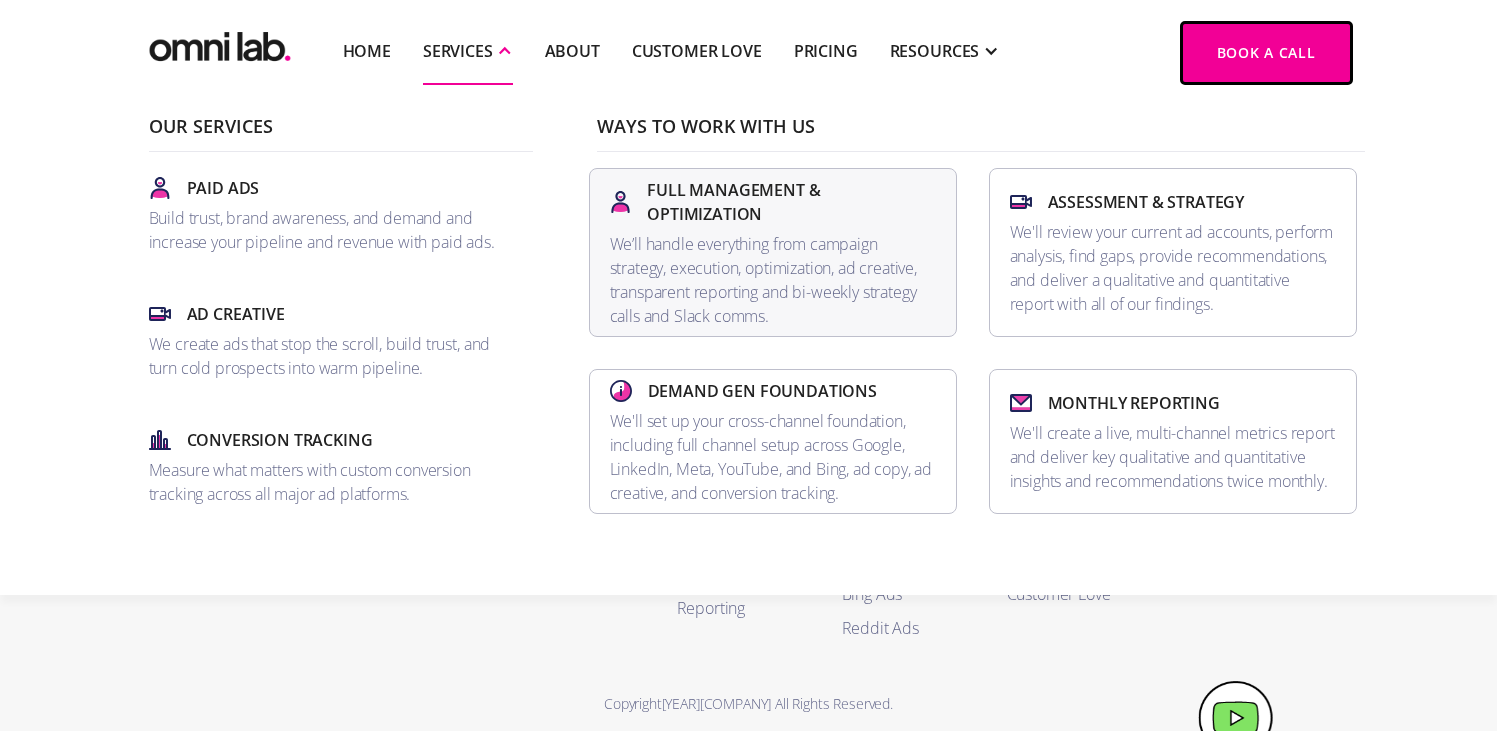 click on "We’ll handle everything from campaign strategy, execution, optimization, ad creative, transparent reporting and bi-weekly strategy calls and Slack comms." at bounding box center (773, 280) 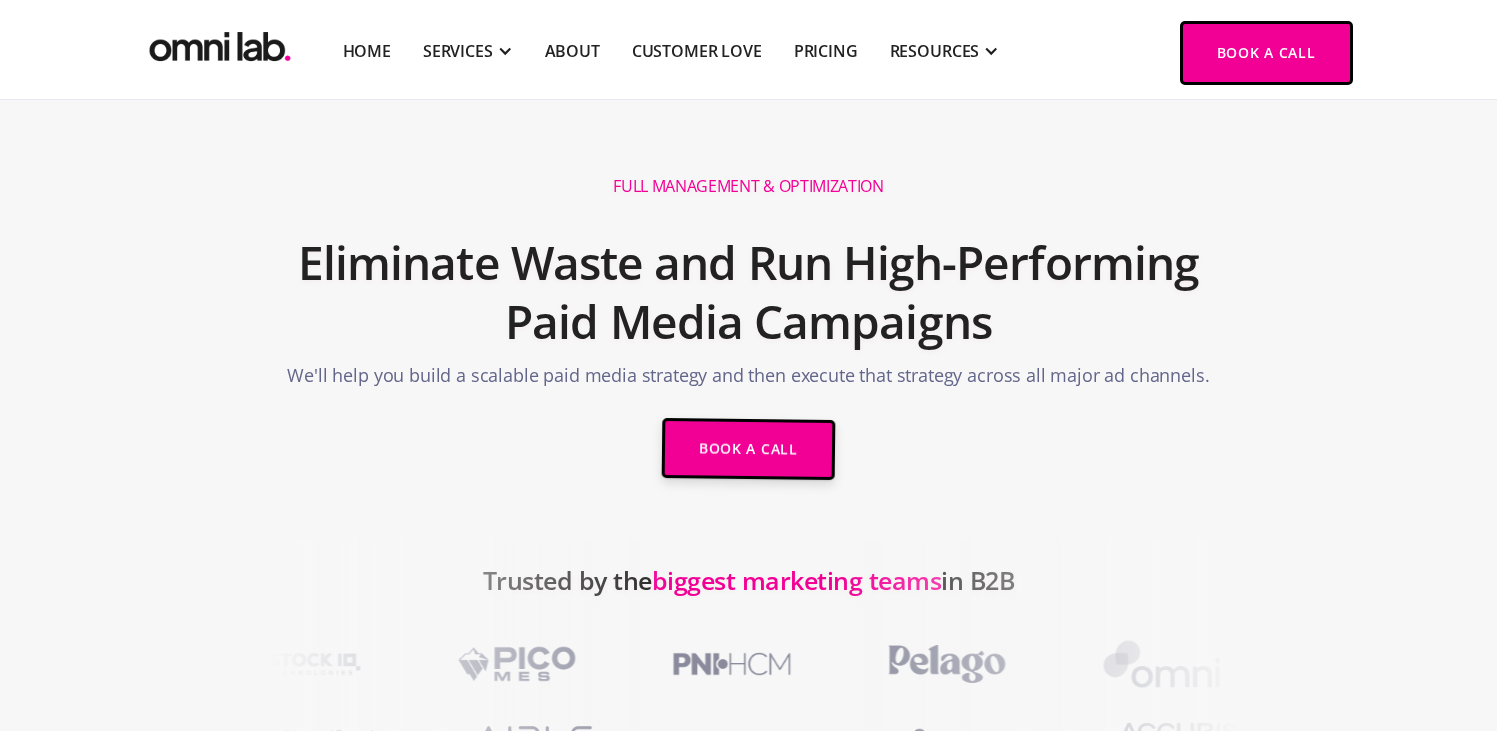 scroll, scrollTop: 862, scrollLeft: 0, axis: vertical 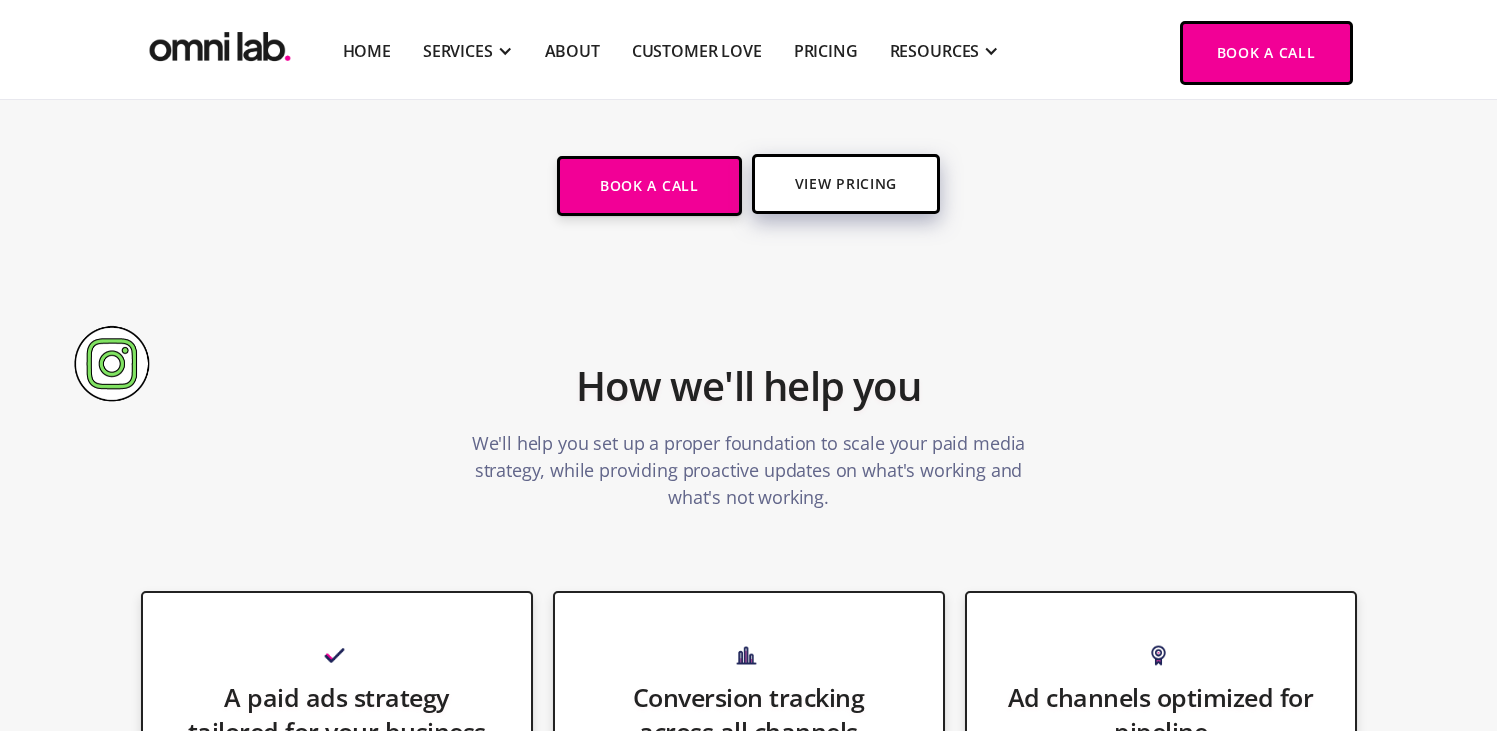 click on "View Pricing" at bounding box center [846, 184] 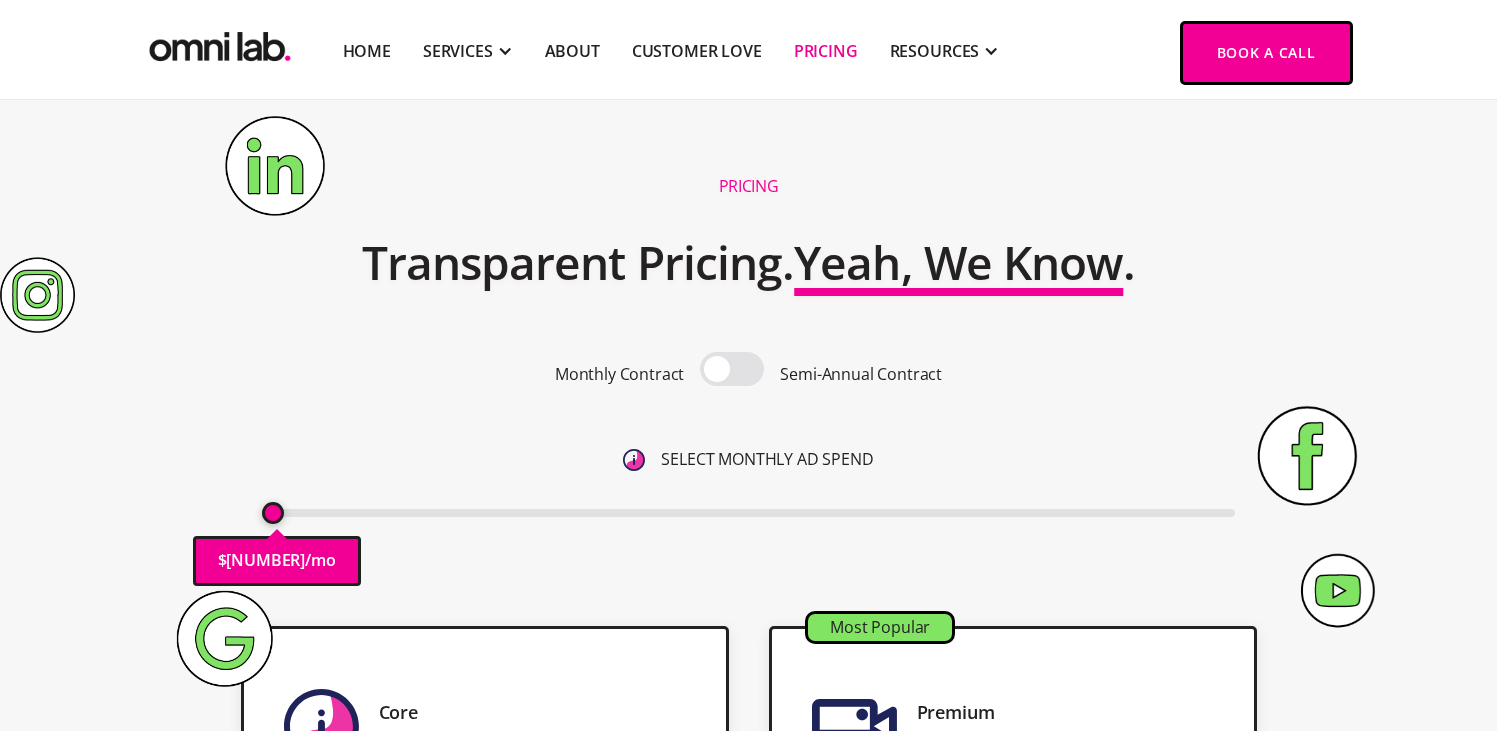 scroll, scrollTop: 335, scrollLeft: 0, axis: vertical 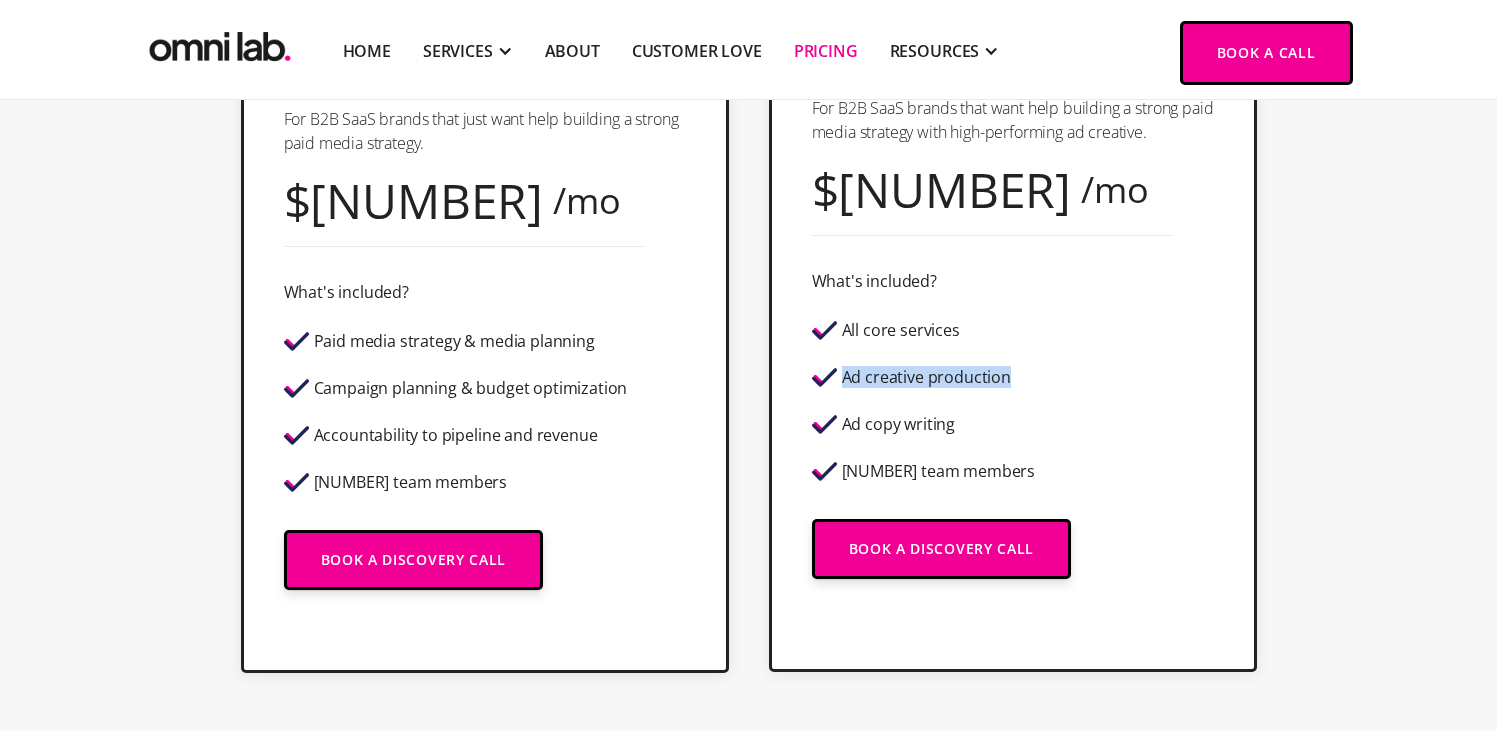 drag, startPoint x: 845, startPoint y: 374, endPoint x: 1035, endPoint y: 384, distance: 190.26297 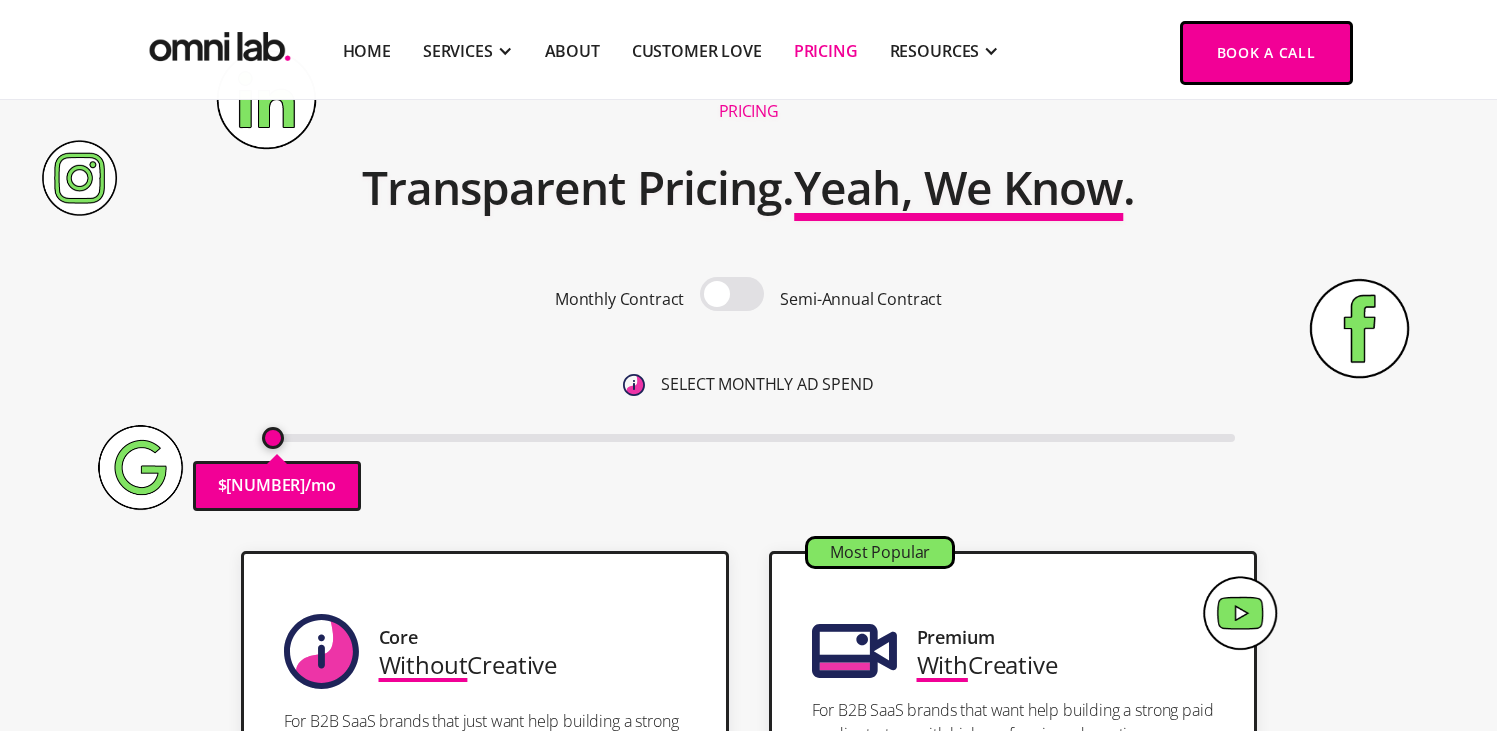 scroll, scrollTop: 0, scrollLeft: 0, axis: both 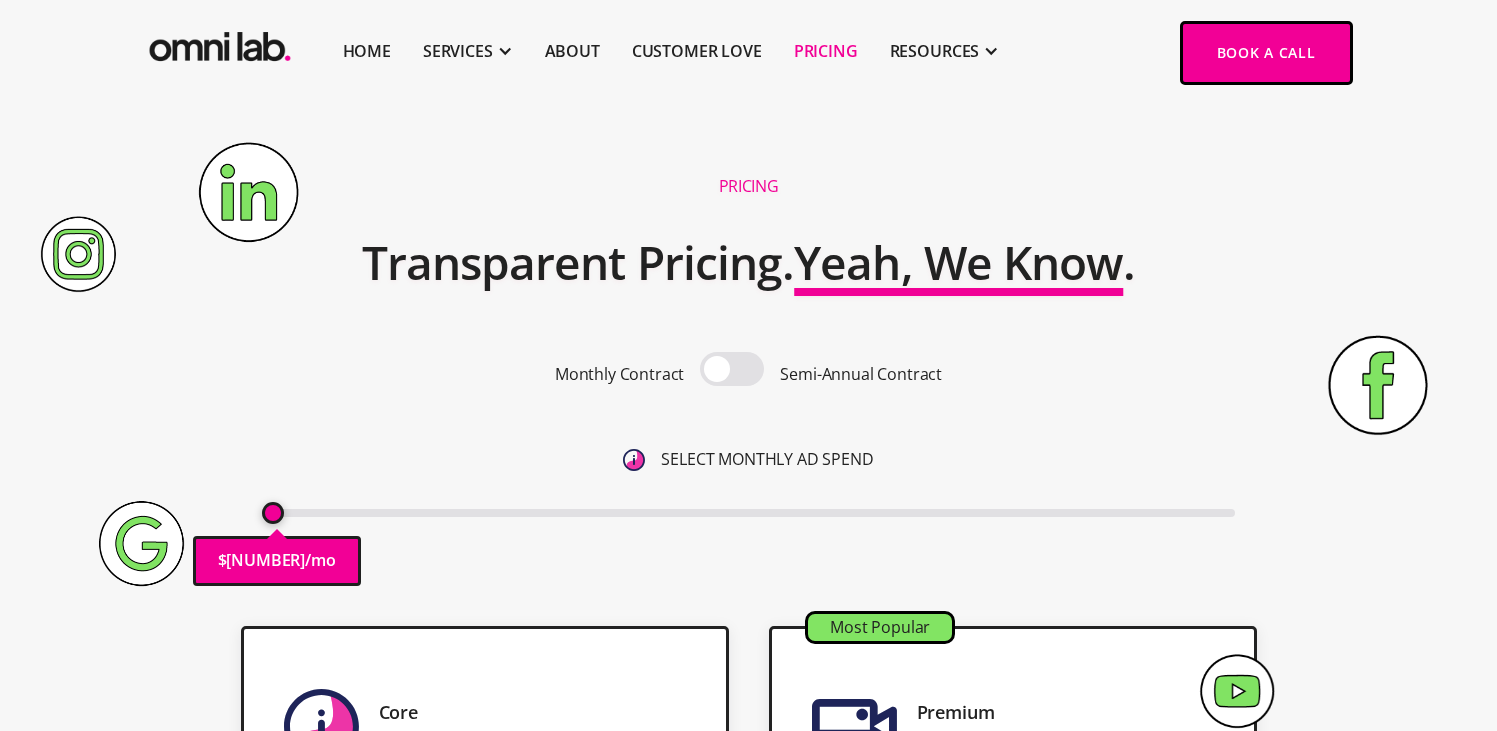 click at bounding box center (220, 42) 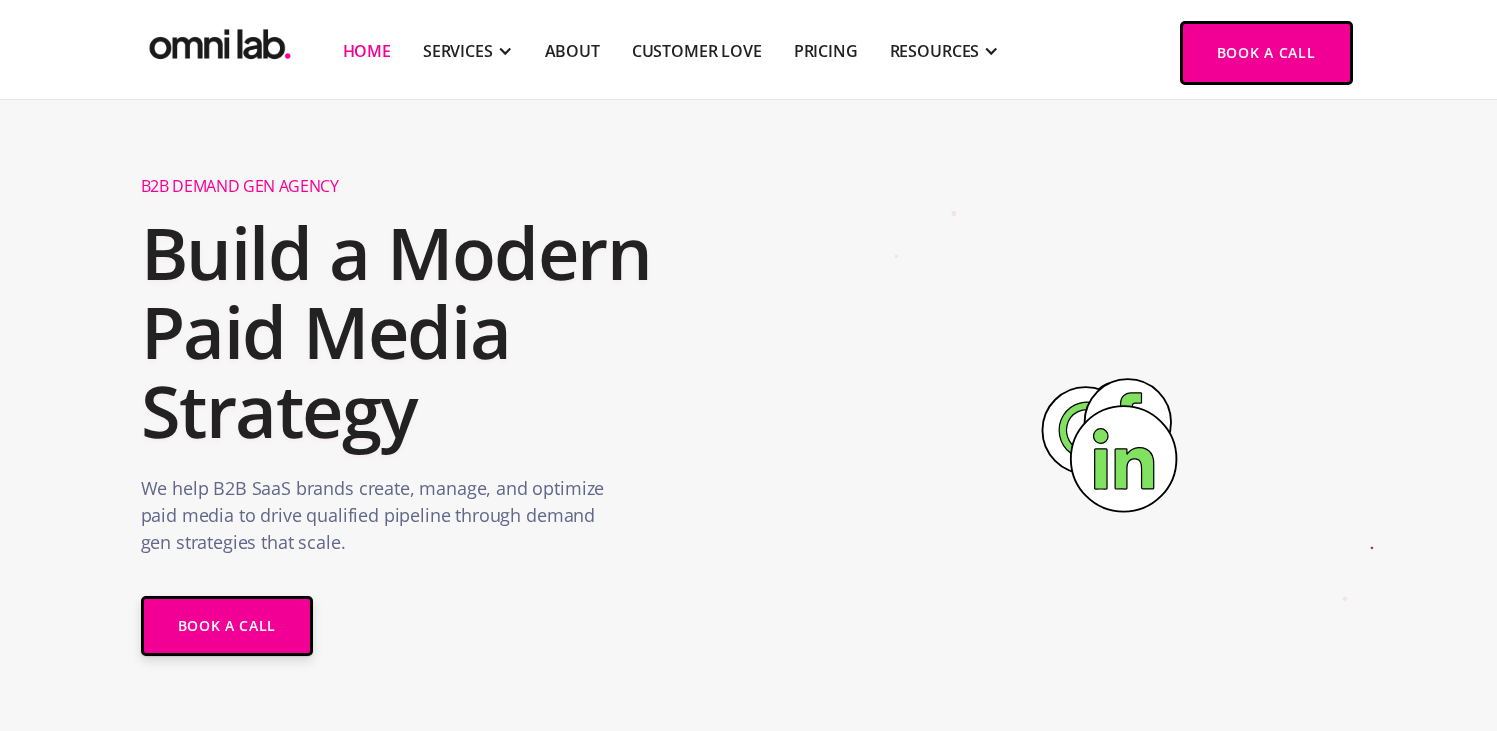 scroll, scrollTop: 980, scrollLeft: 0, axis: vertical 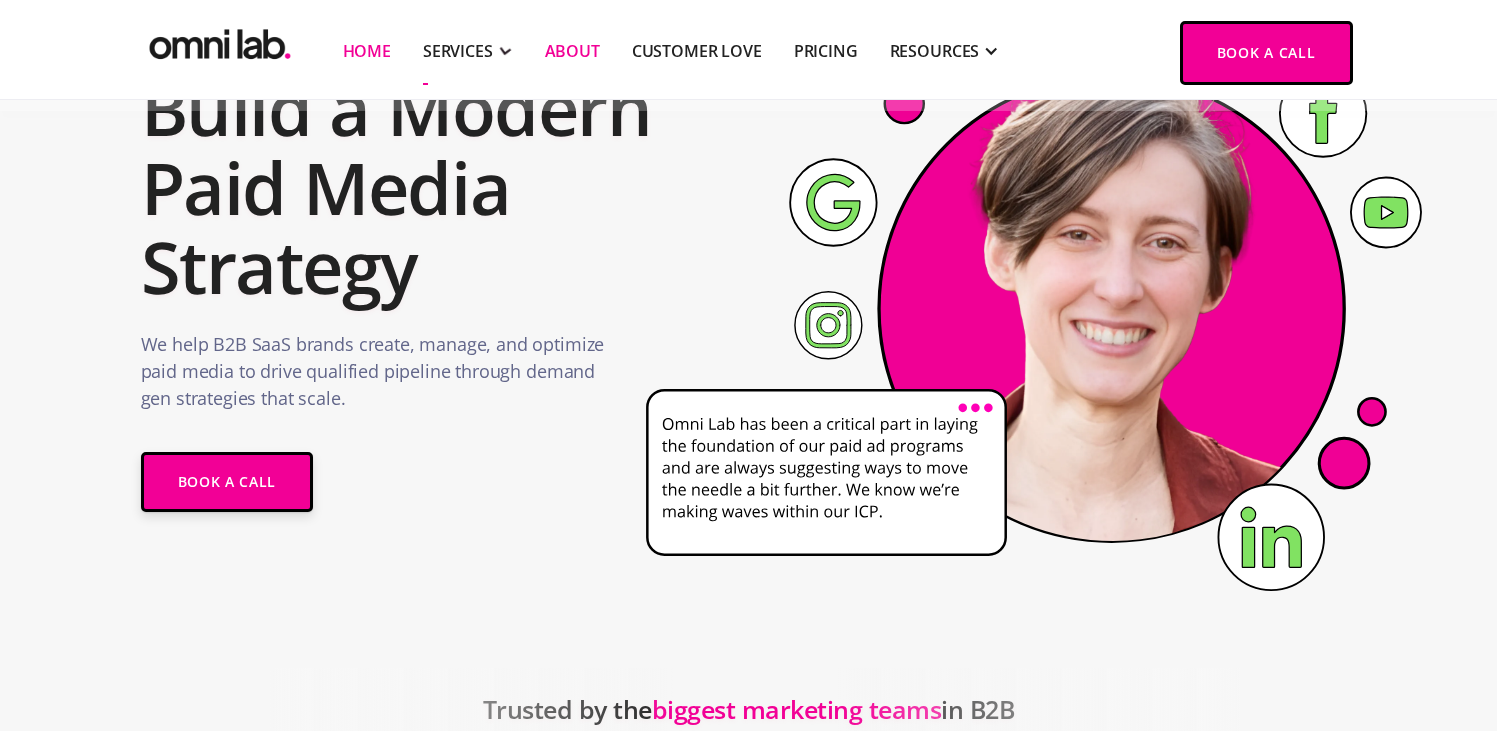 click on "About" at bounding box center [572, 51] 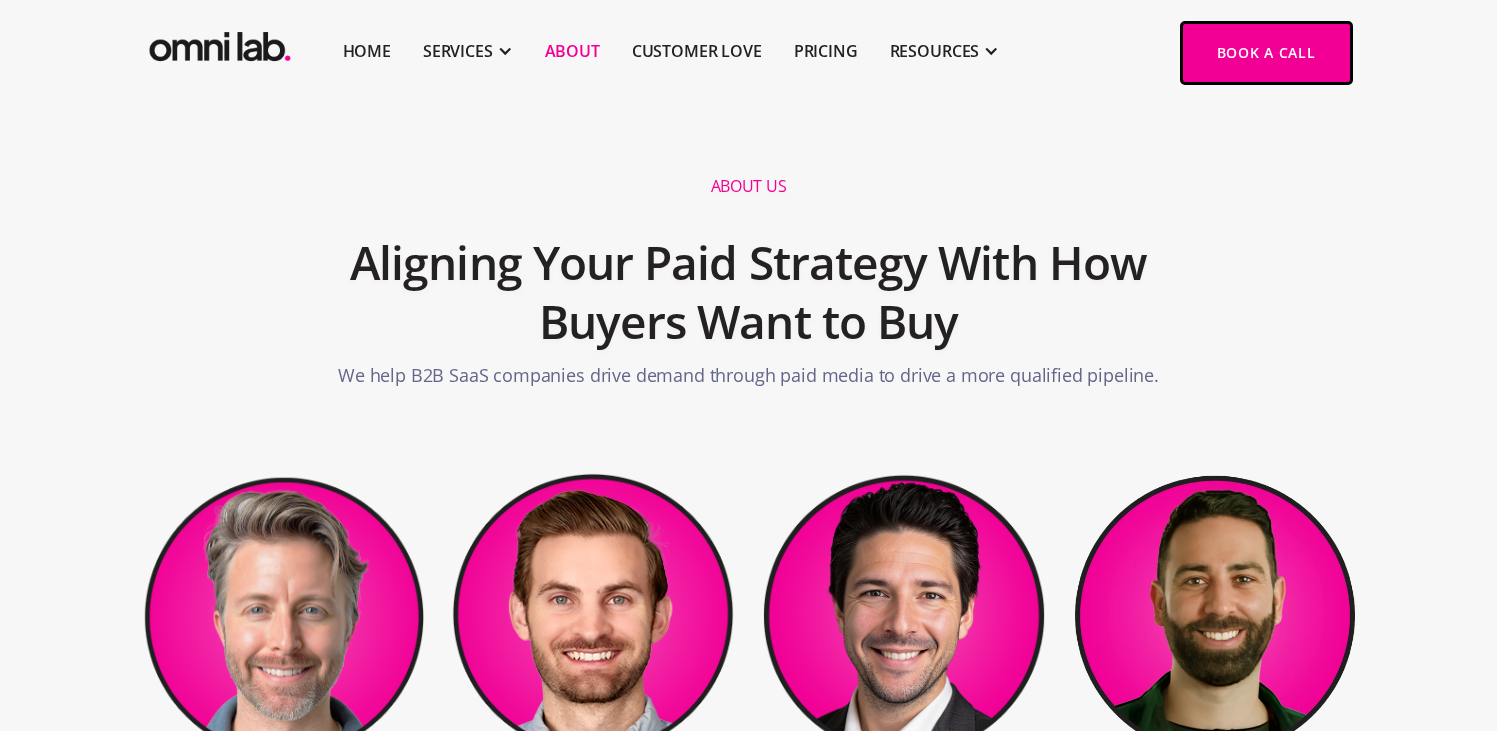 scroll, scrollTop: 10, scrollLeft: 0, axis: vertical 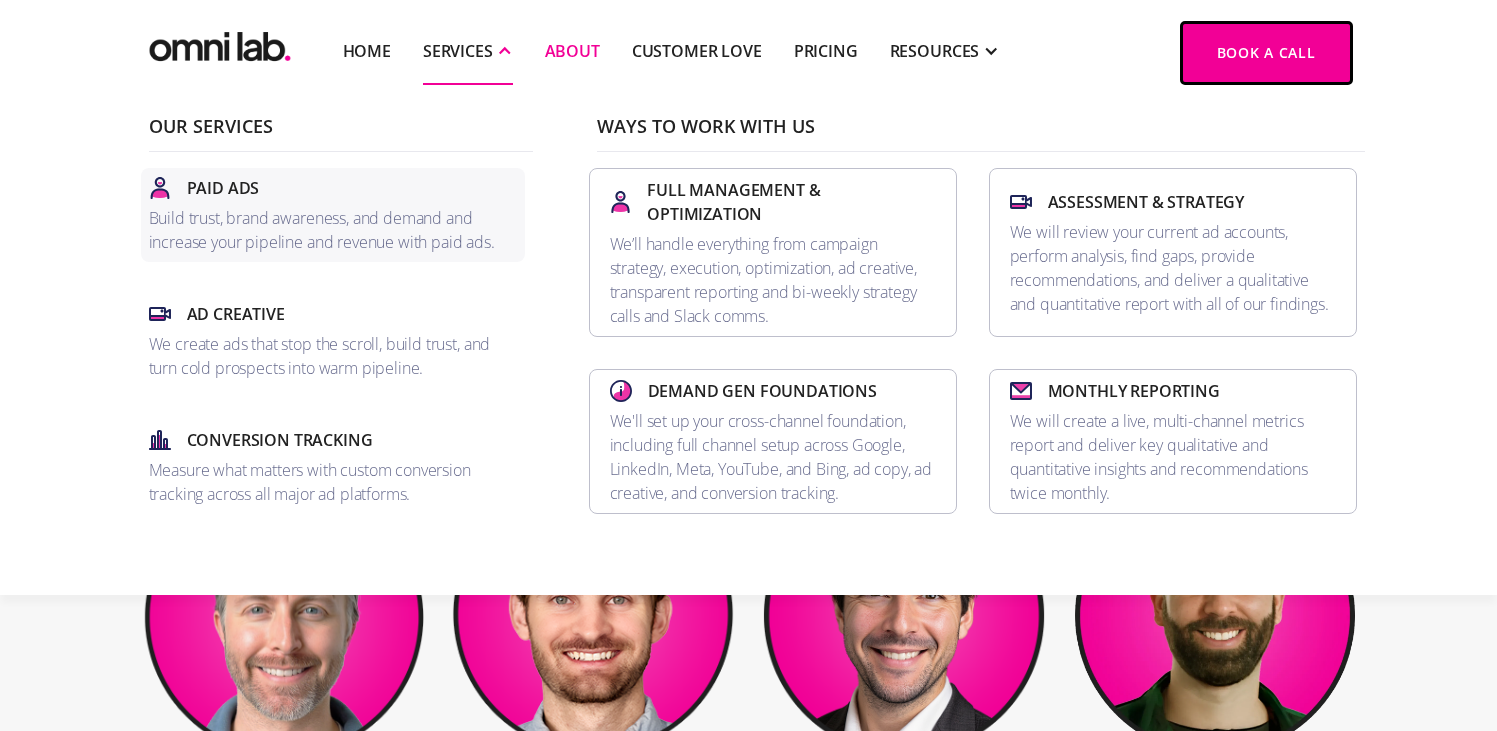 click on "Paid Ads Build trust, brand awareness, and demand and increase your pipeline and revenue with paid ads." at bounding box center (333, 215) 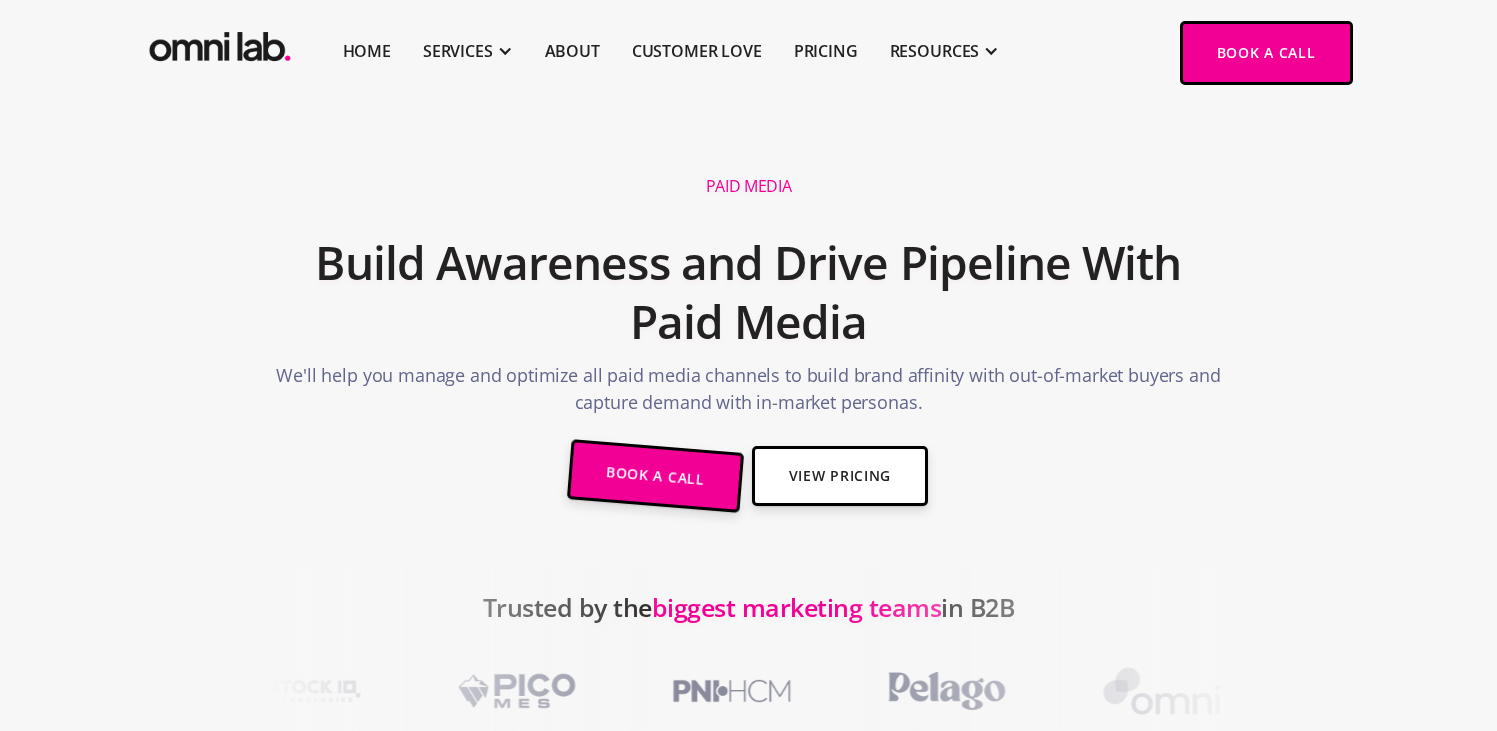 scroll, scrollTop: 0, scrollLeft: 0, axis: both 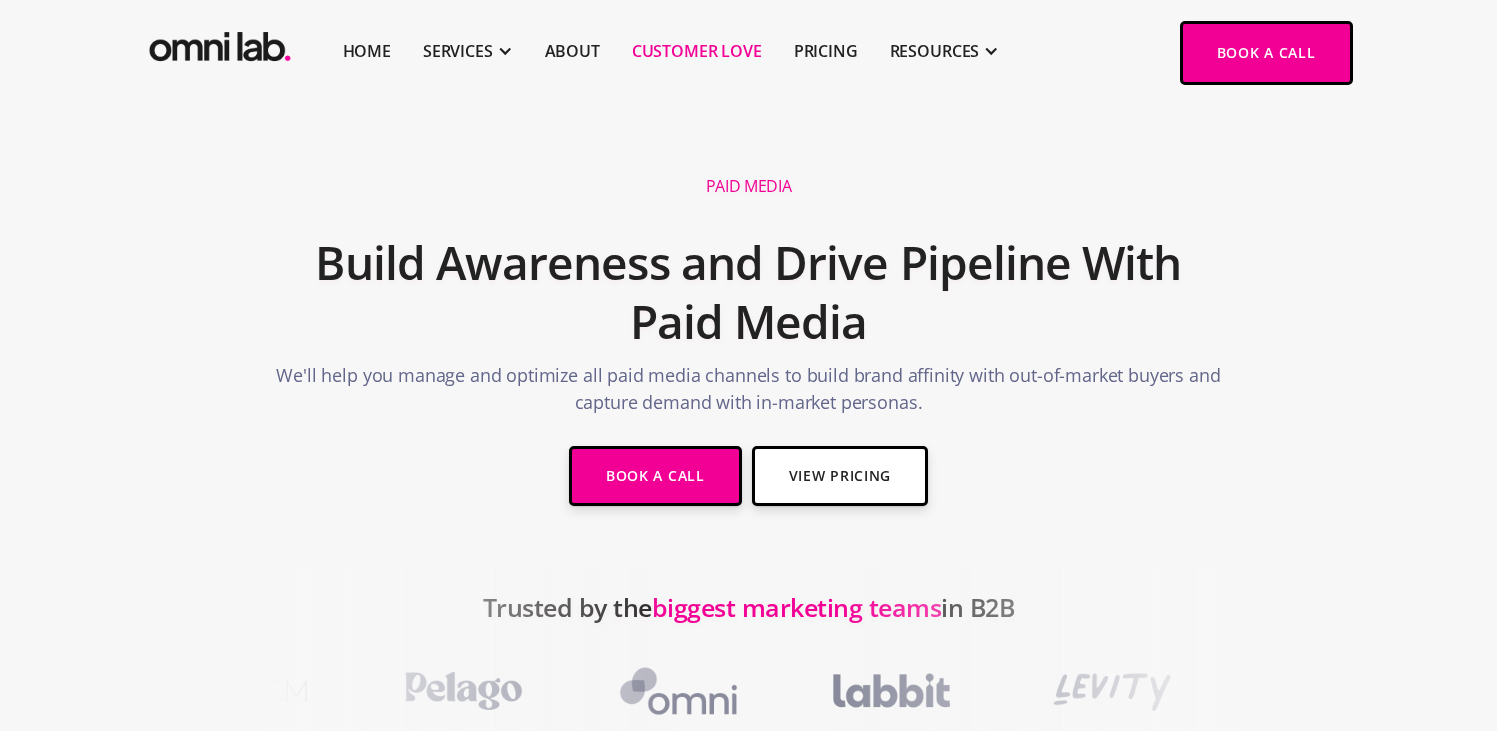 click on "Customer Love" at bounding box center [697, 51] 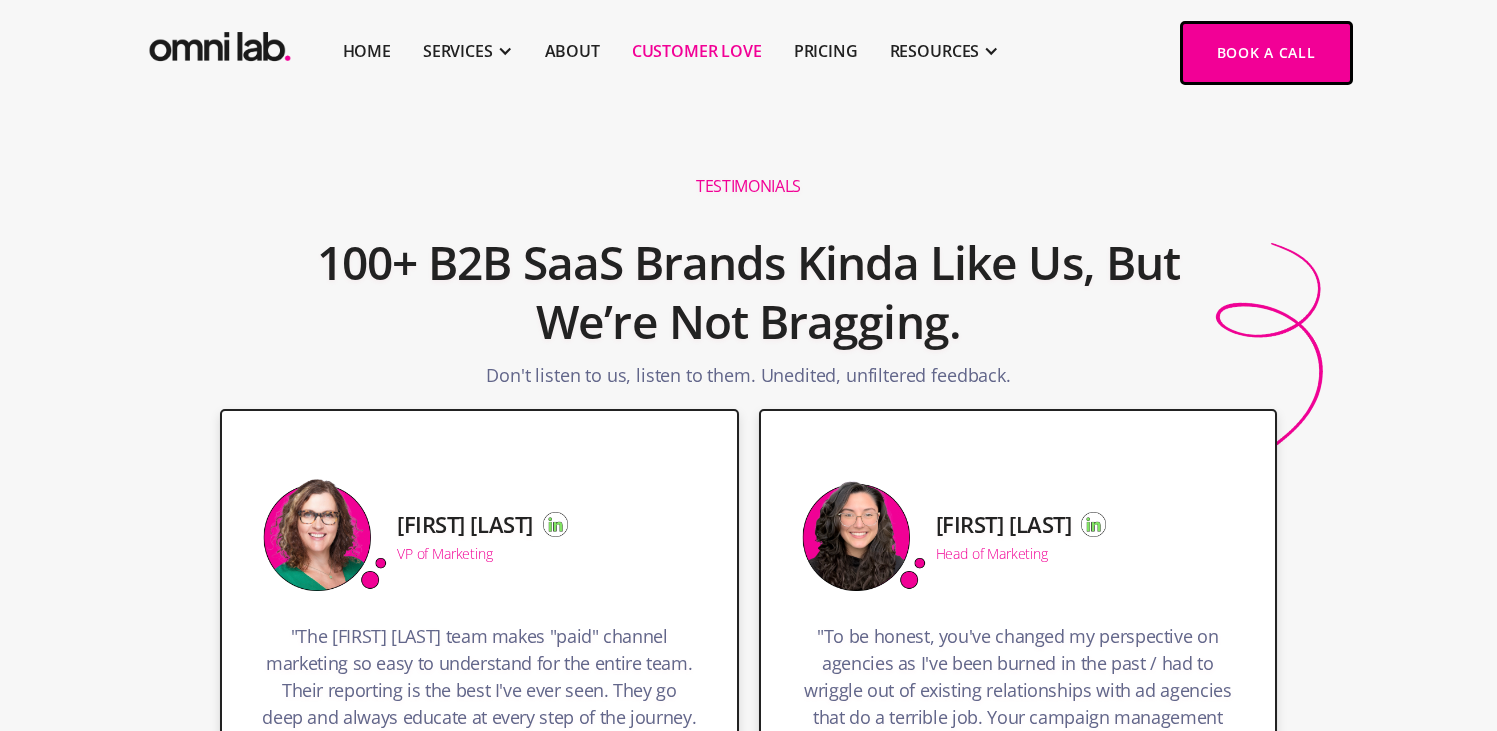 scroll, scrollTop: 0, scrollLeft: 0, axis: both 